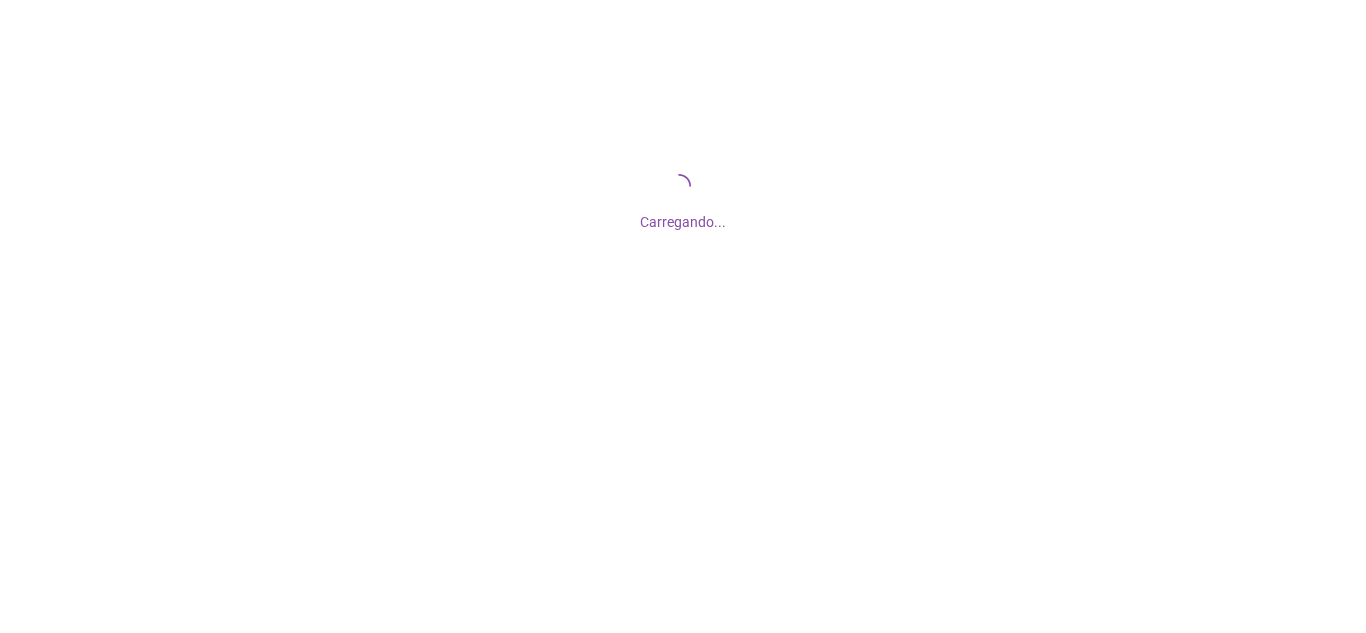 scroll, scrollTop: 0, scrollLeft: 0, axis: both 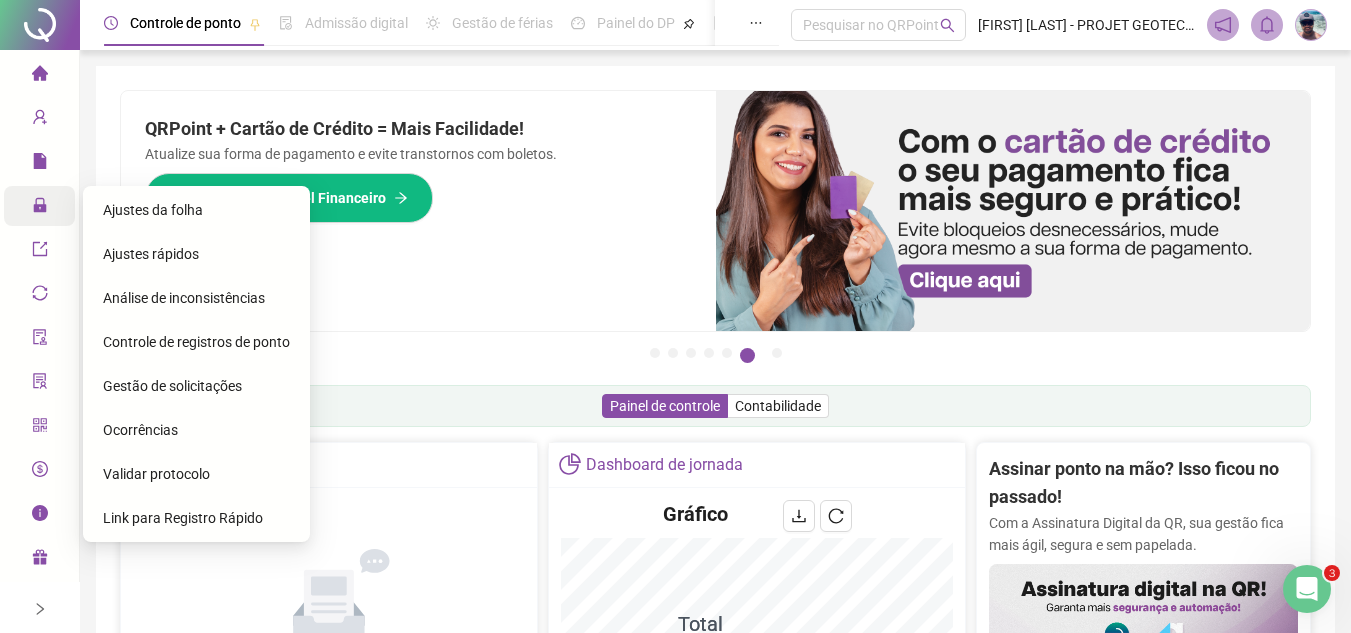 click on "Gestão de solicitações" at bounding box center [172, 386] 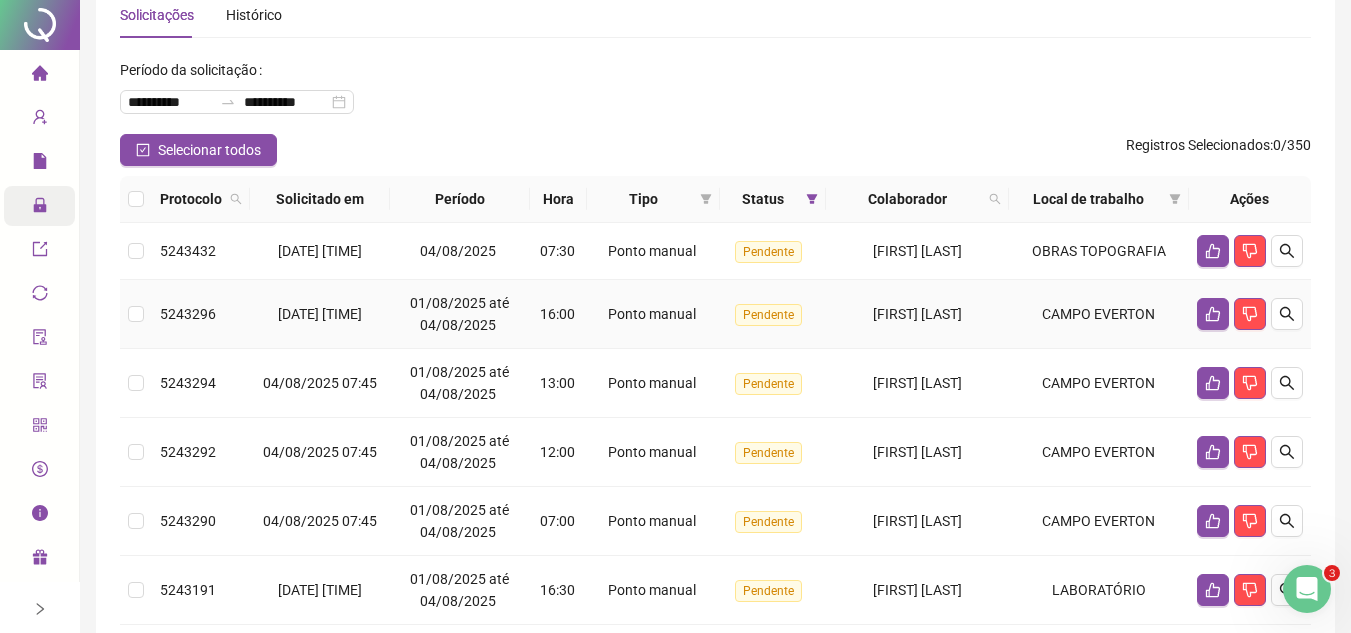 scroll, scrollTop: 0, scrollLeft: 0, axis: both 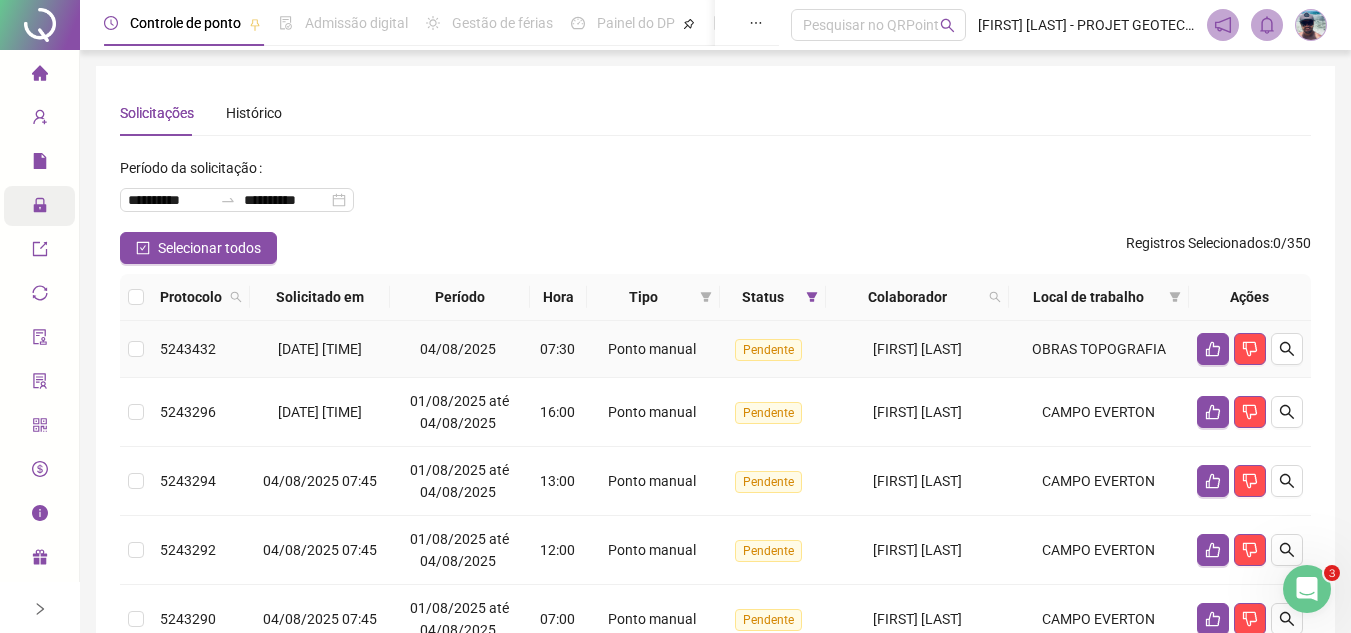 click on "07:30" at bounding box center (558, 349) 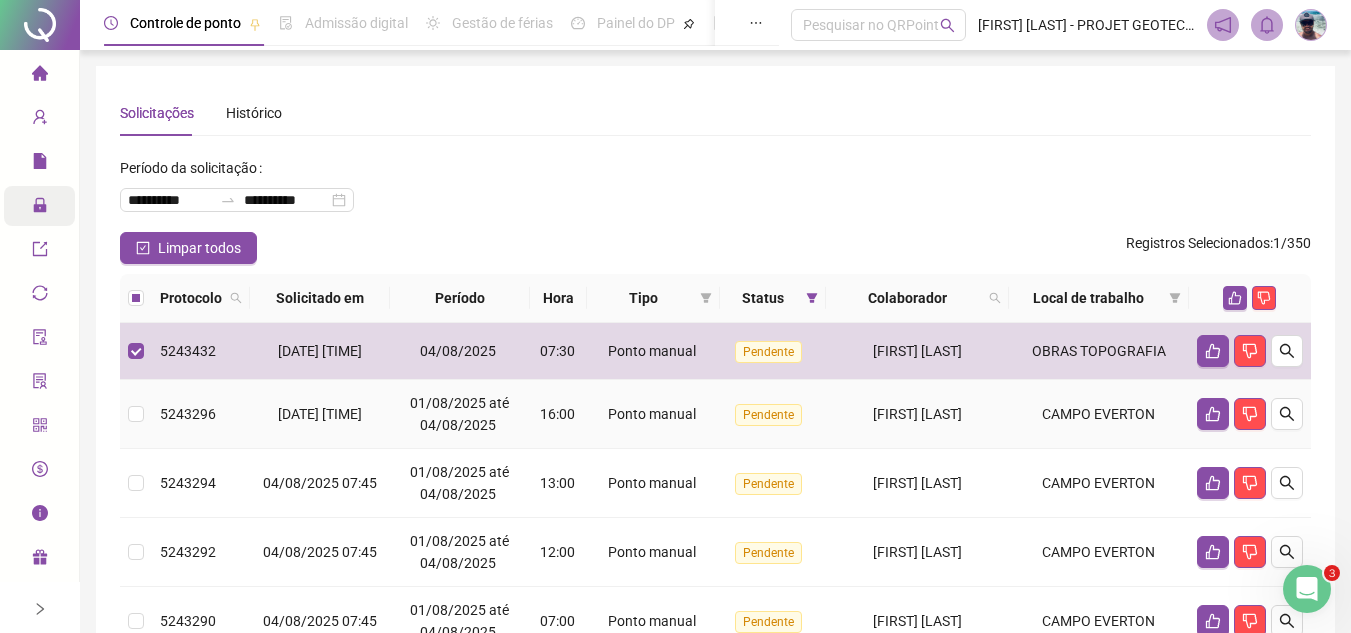 click on "01/08/2025 até 04/08/2025" at bounding box center [460, 414] 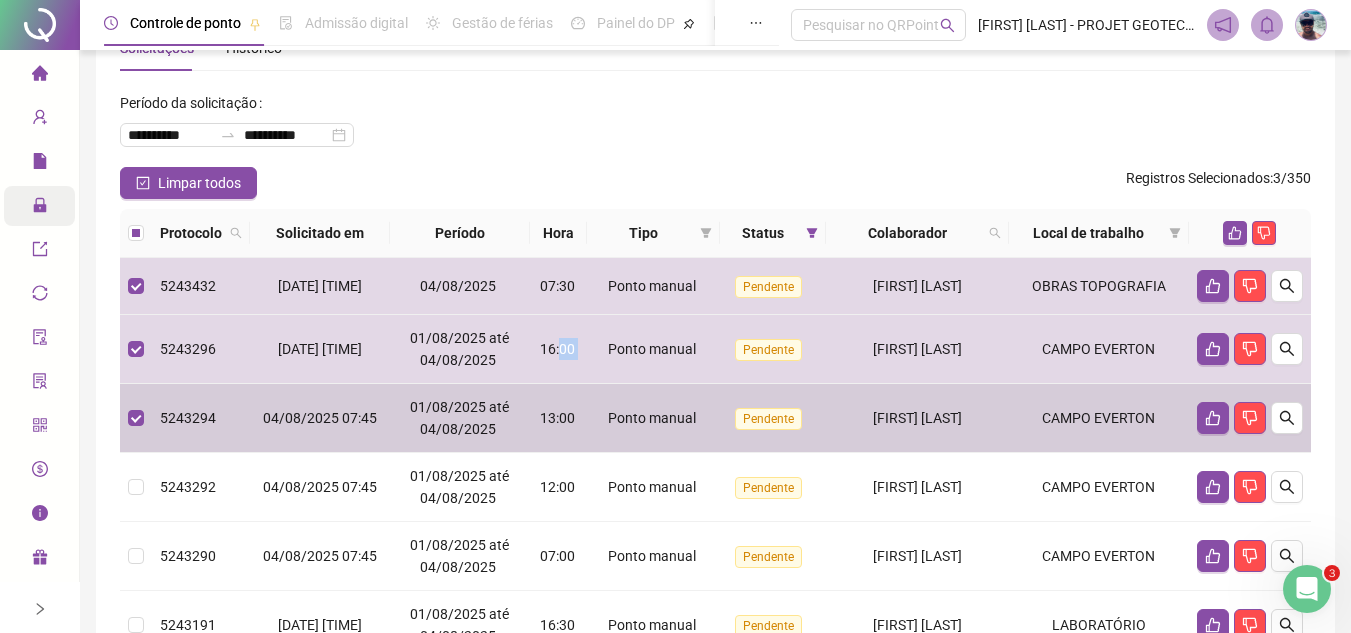 scroll, scrollTop: 200, scrollLeft: 0, axis: vertical 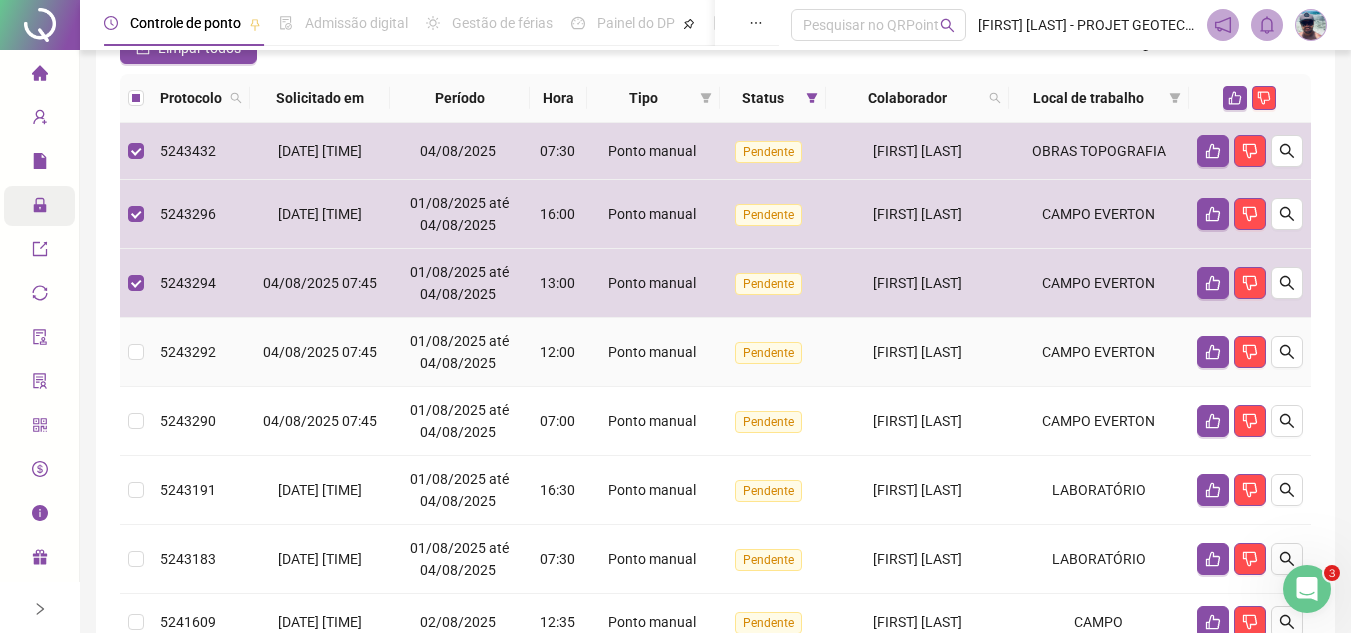 click at bounding box center [136, 352] 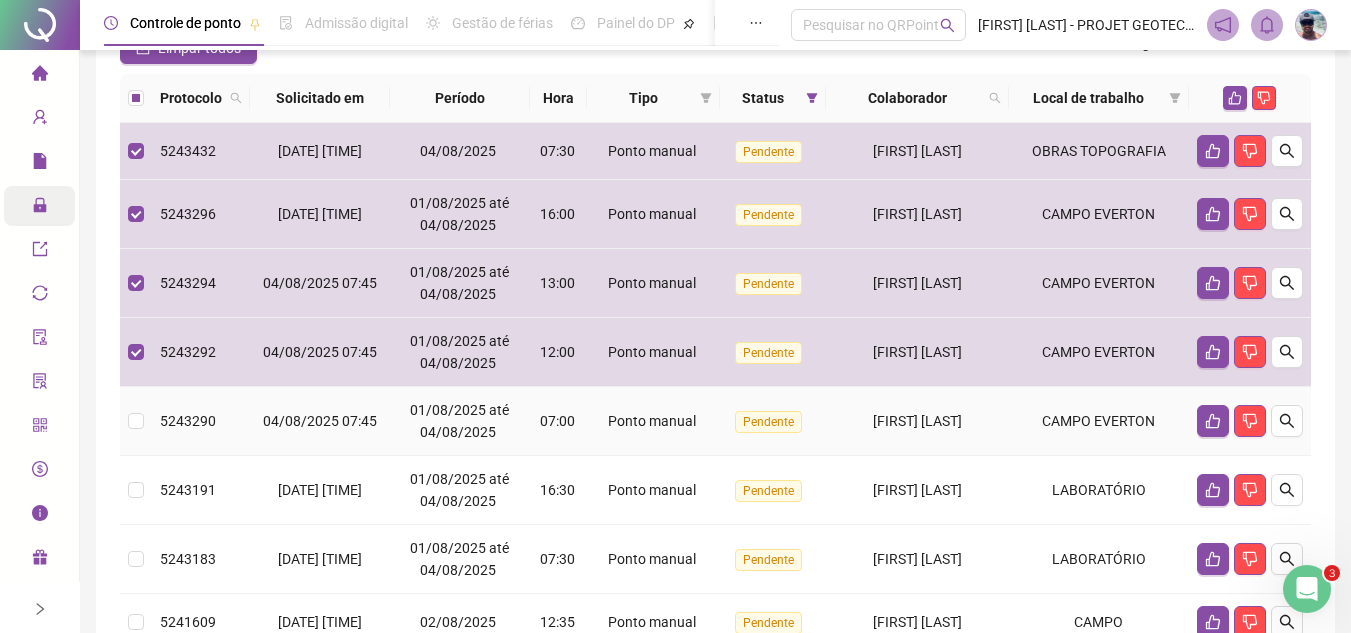 click at bounding box center [136, 421] 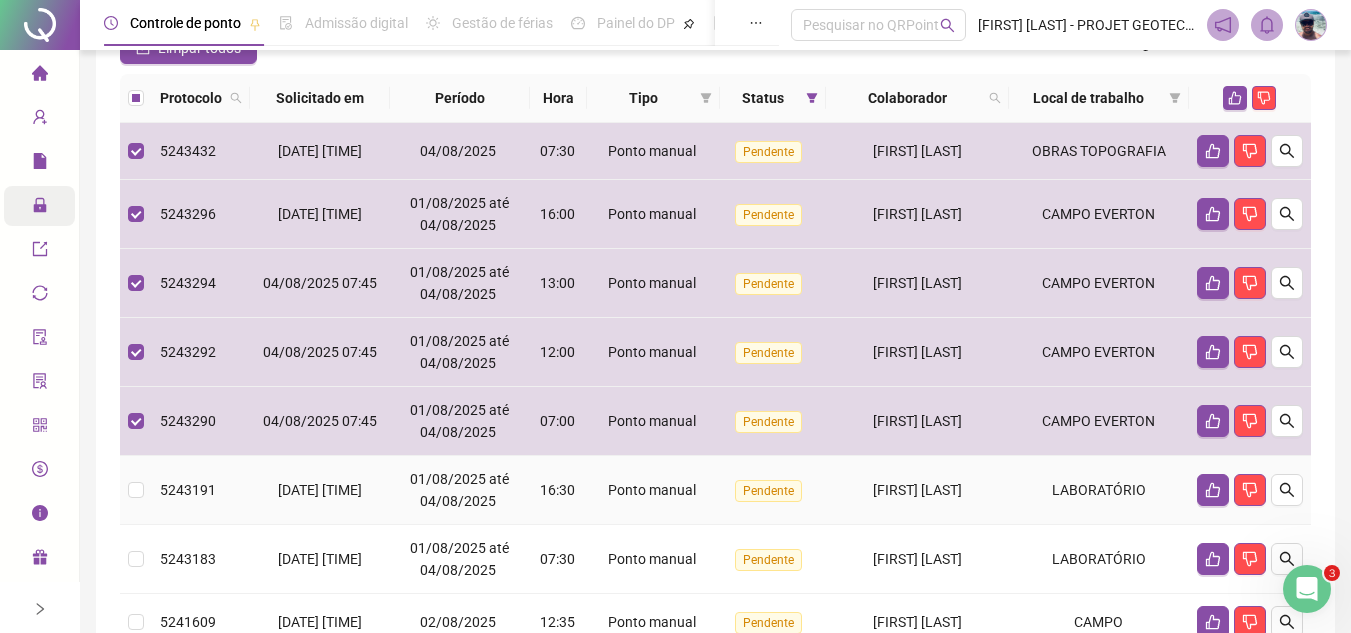 click at bounding box center [136, 490] 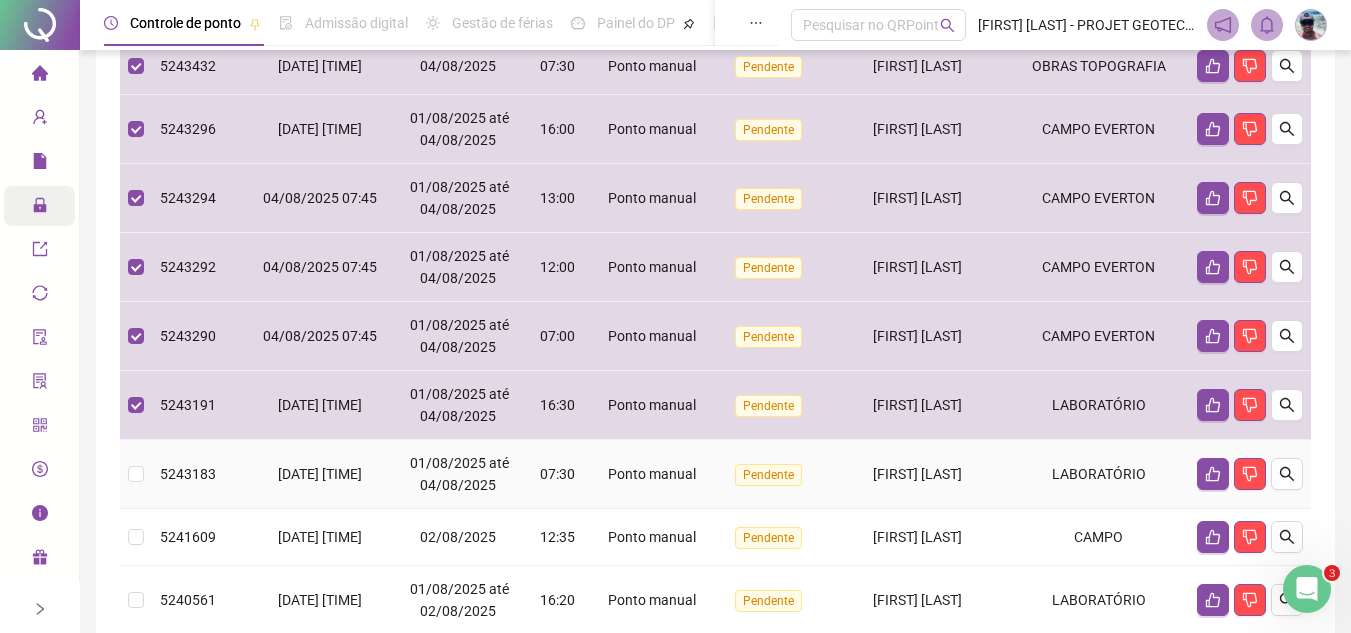scroll, scrollTop: 400, scrollLeft: 0, axis: vertical 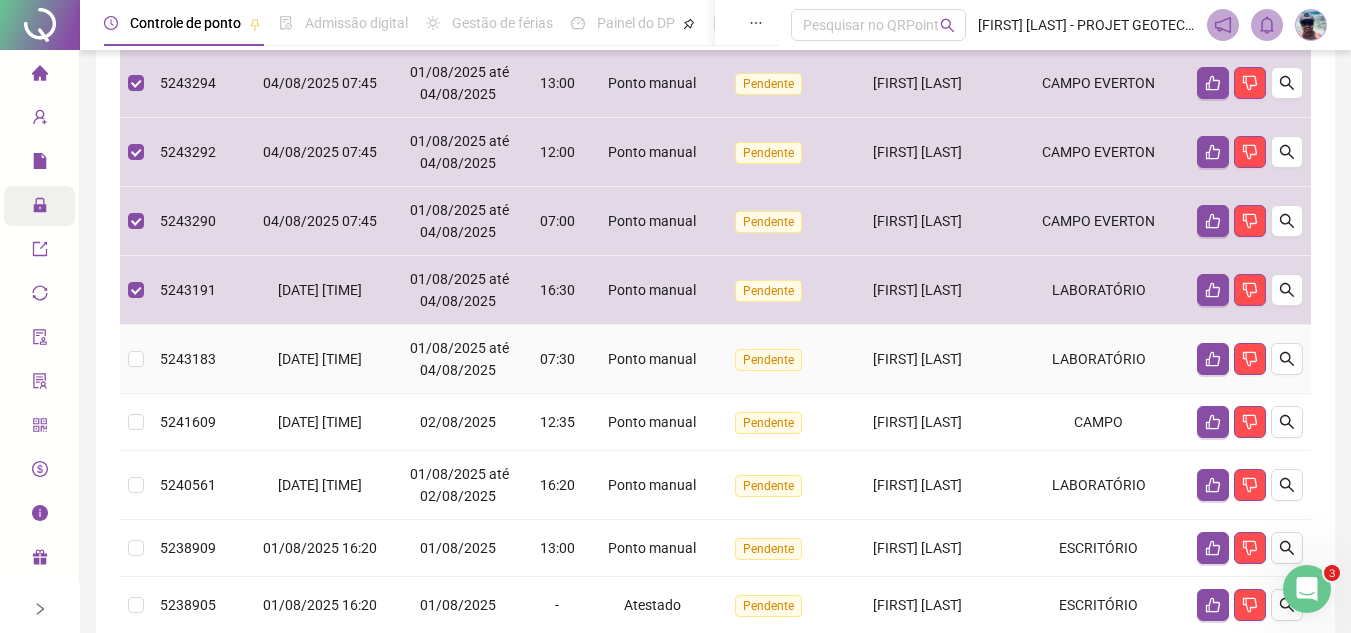 click on "5243183" at bounding box center (188, 359) 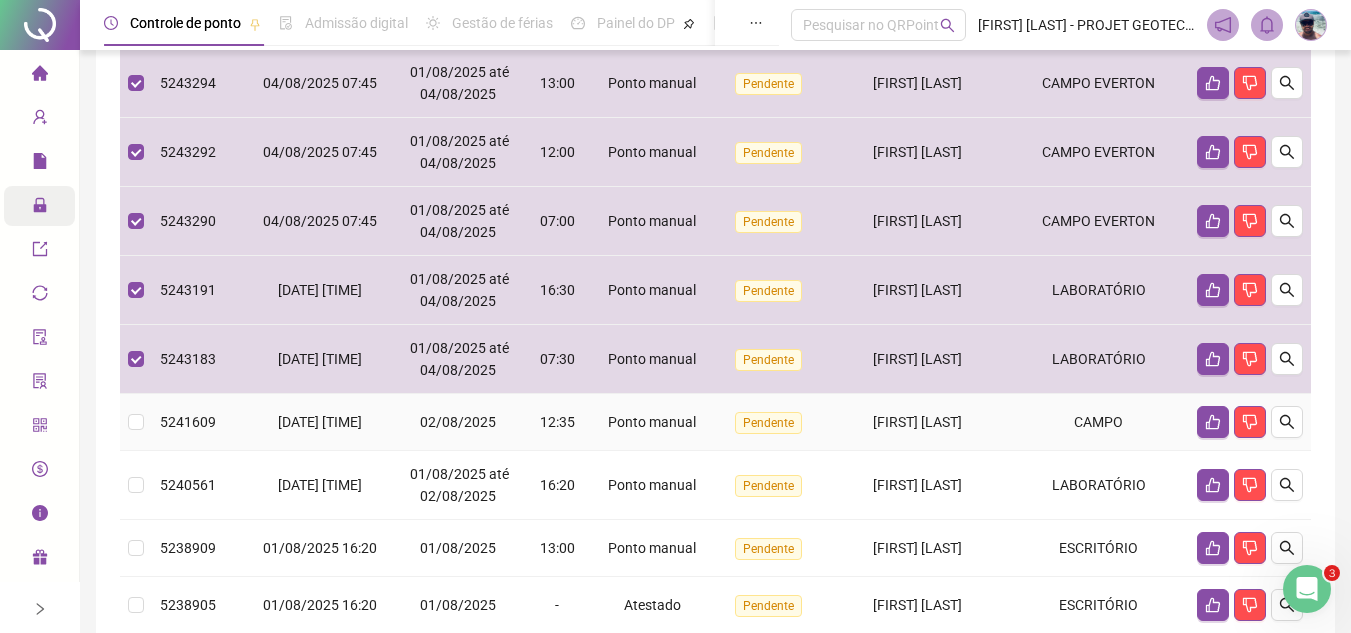 click on "5241609" at bounding box center (188, 422) 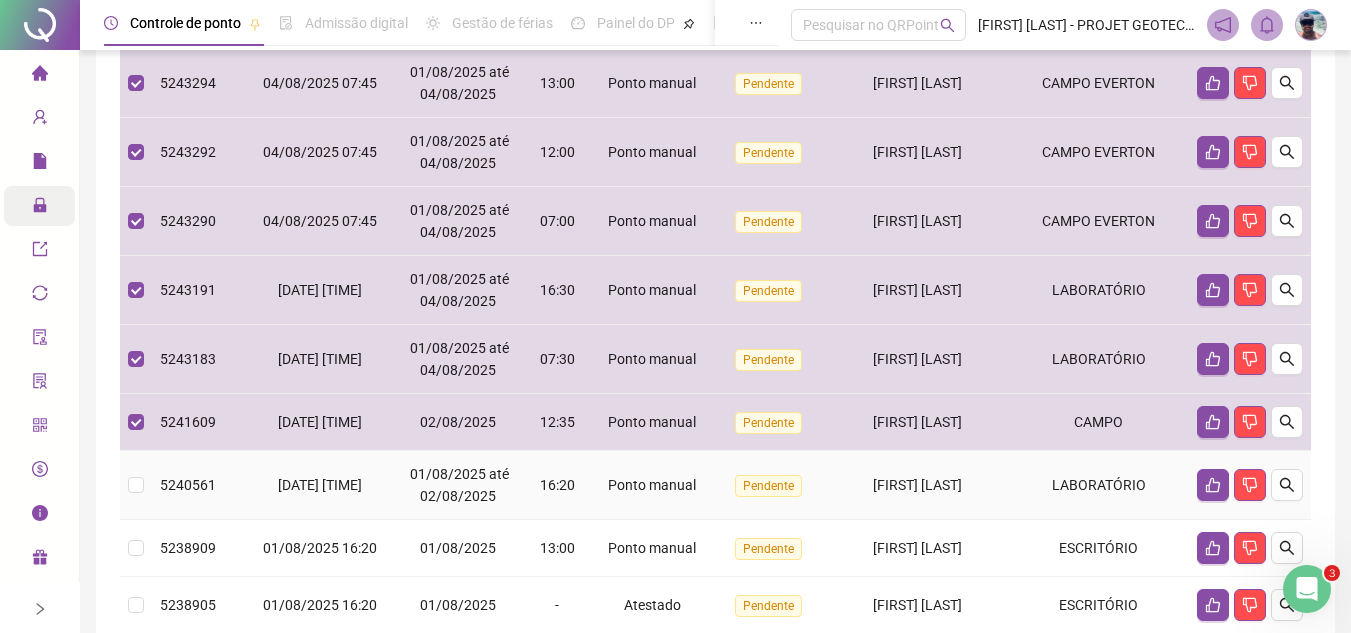 click on "5240561" at bounding box center (201, 485) 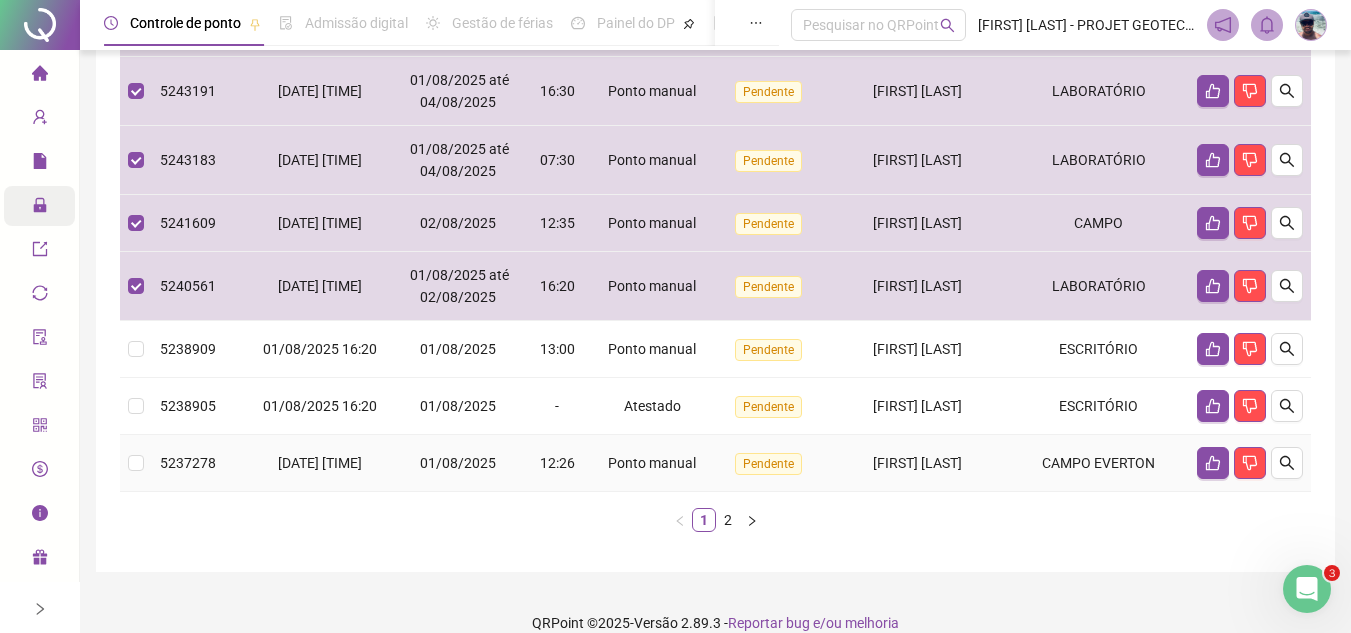 scroll, scrollTop: 600, scrollLeft: 0, axis: vertical 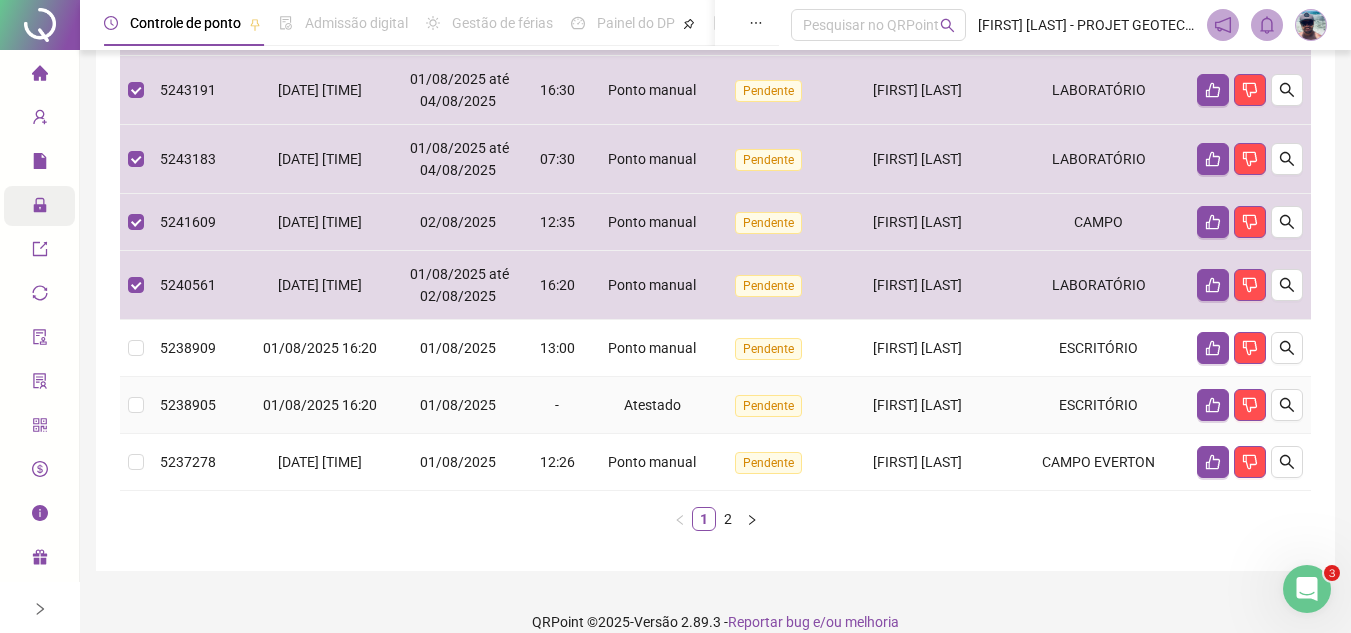 click on "5238905" at bounding box center (201, 405) 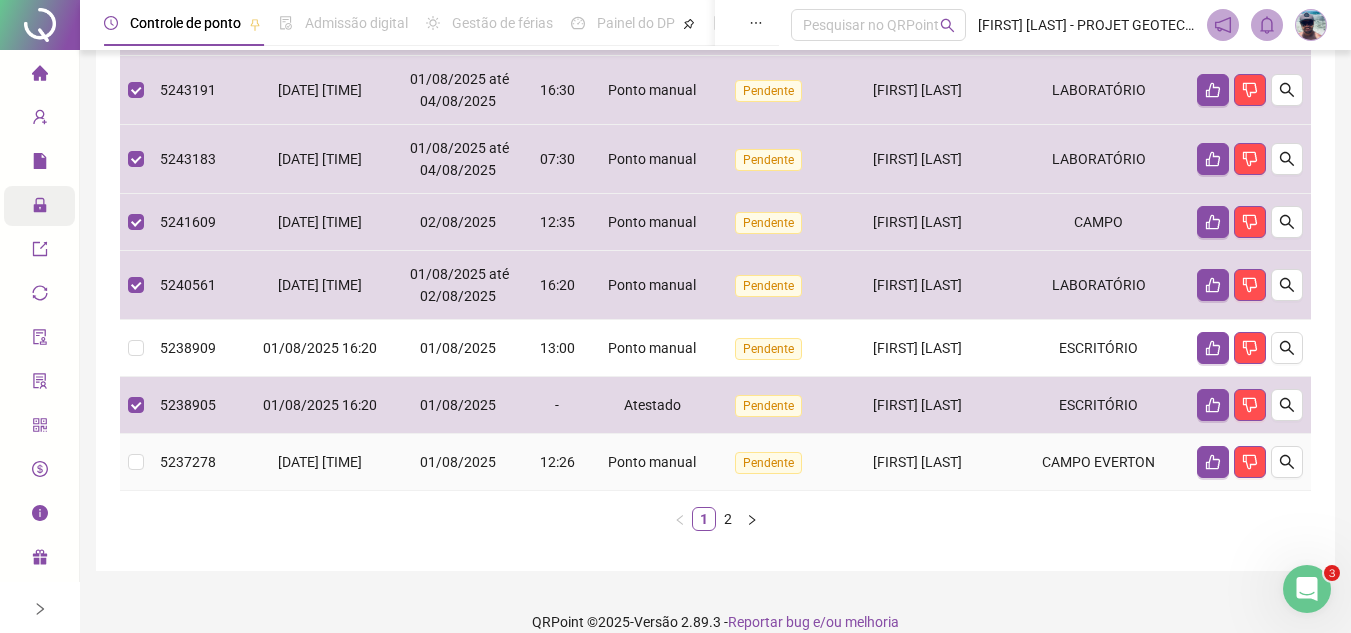 click on "5237278" at bounding box center [201, 462] 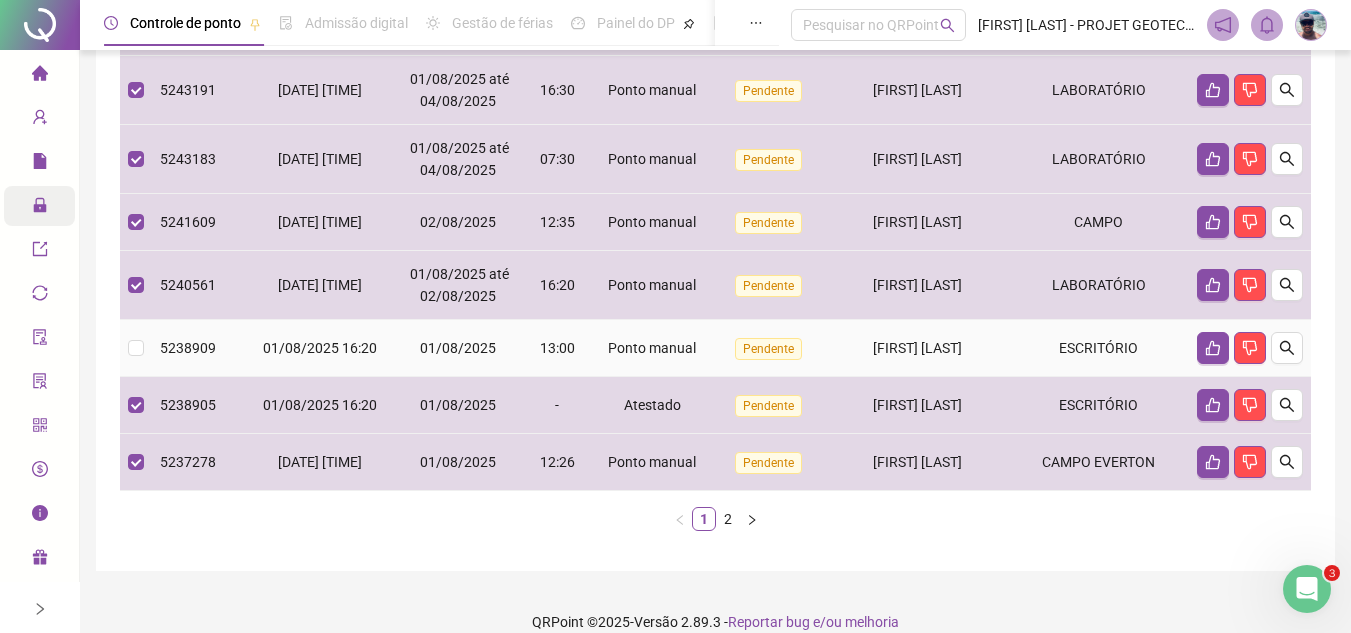 click on "5238909" at bounding box center (201, 348) 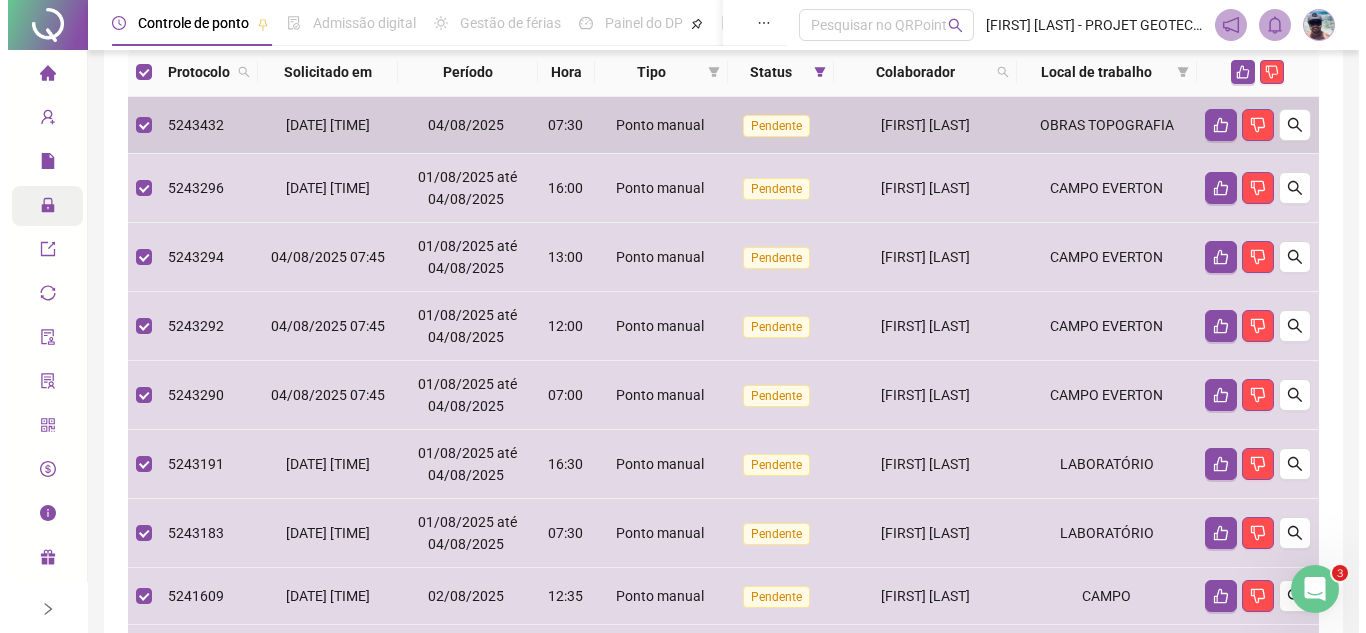 scroll, scrollTop: 100, scrollLeft: 0, axis: vertical 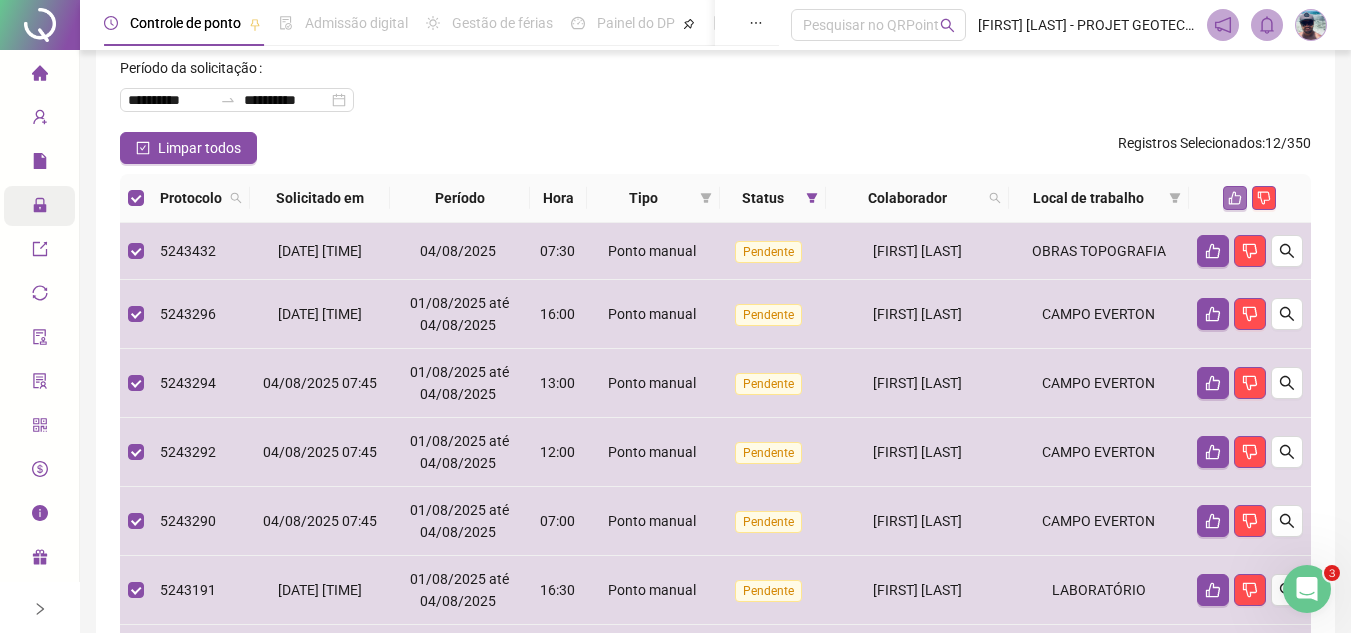 click at bounding box center (1235, 198) 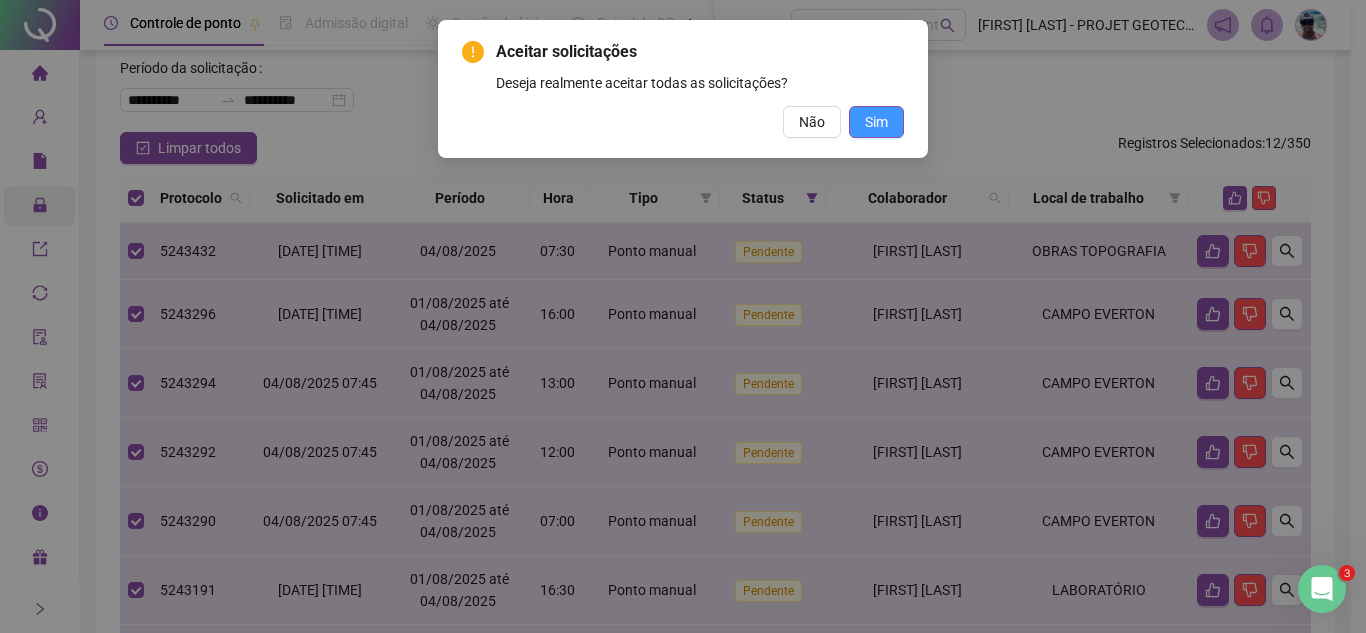 click on "Sim" at bounding box center [876, 122] 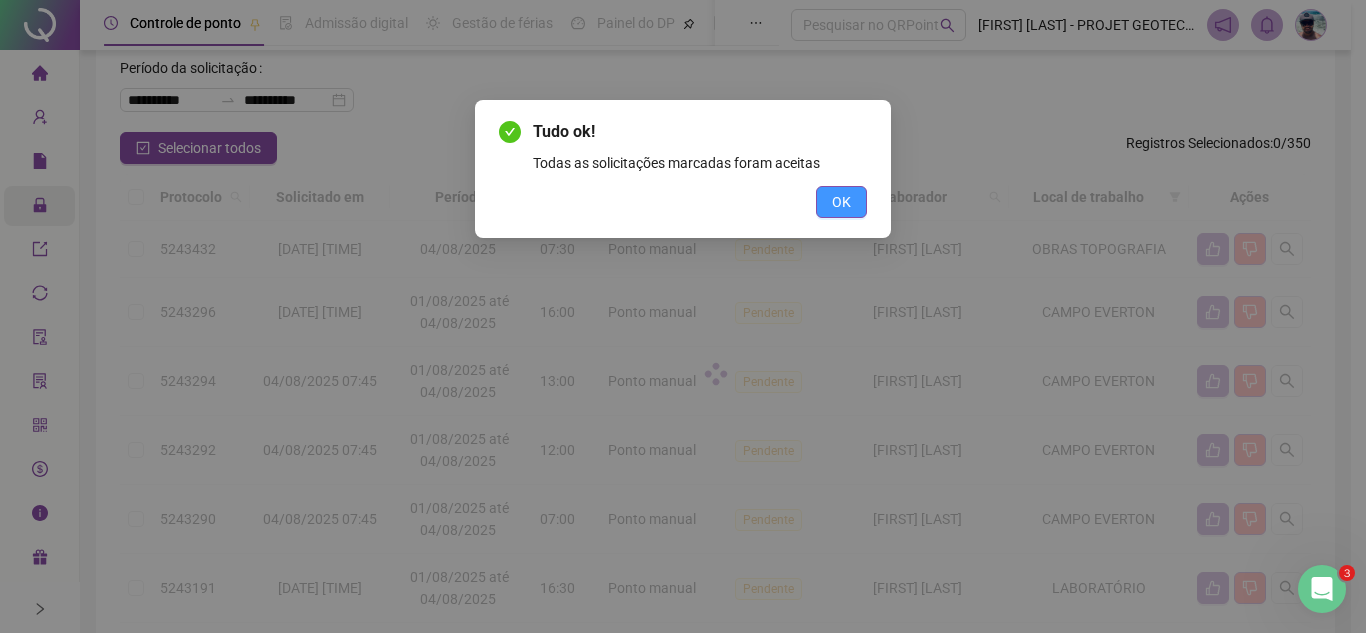 click on "OK" at bounding box center (841, 202) 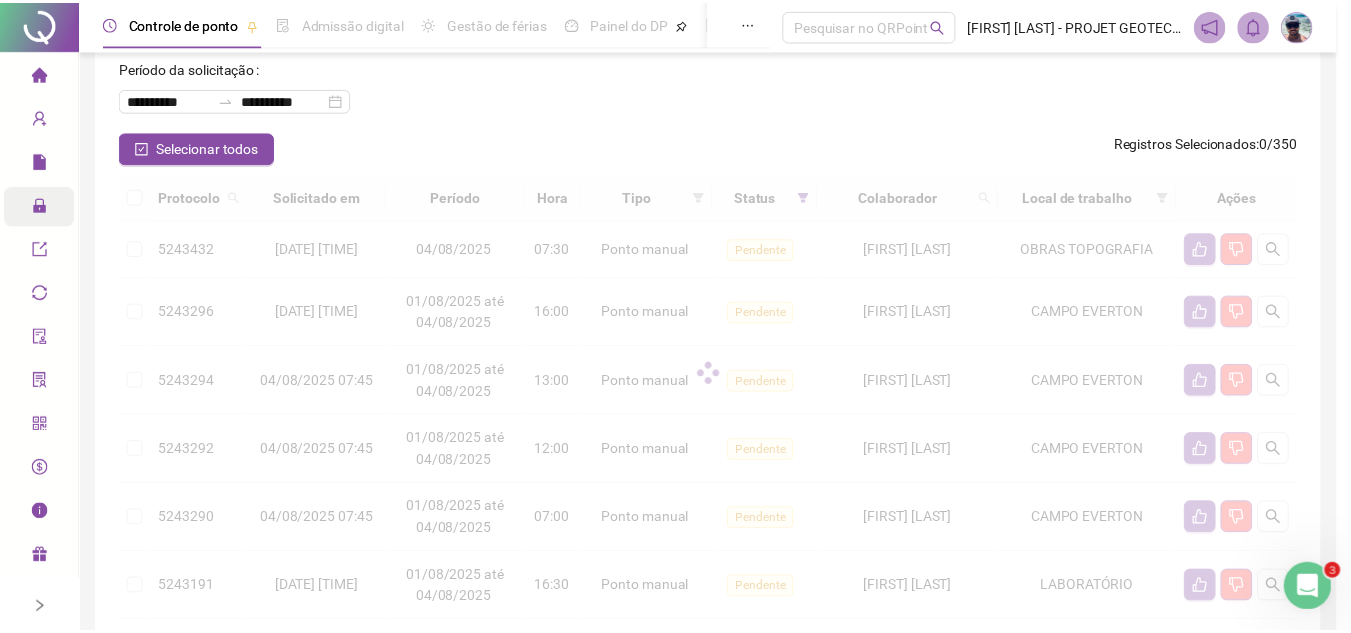 scroll, scrollTop: 0, scrollLeft: 0, axis: both 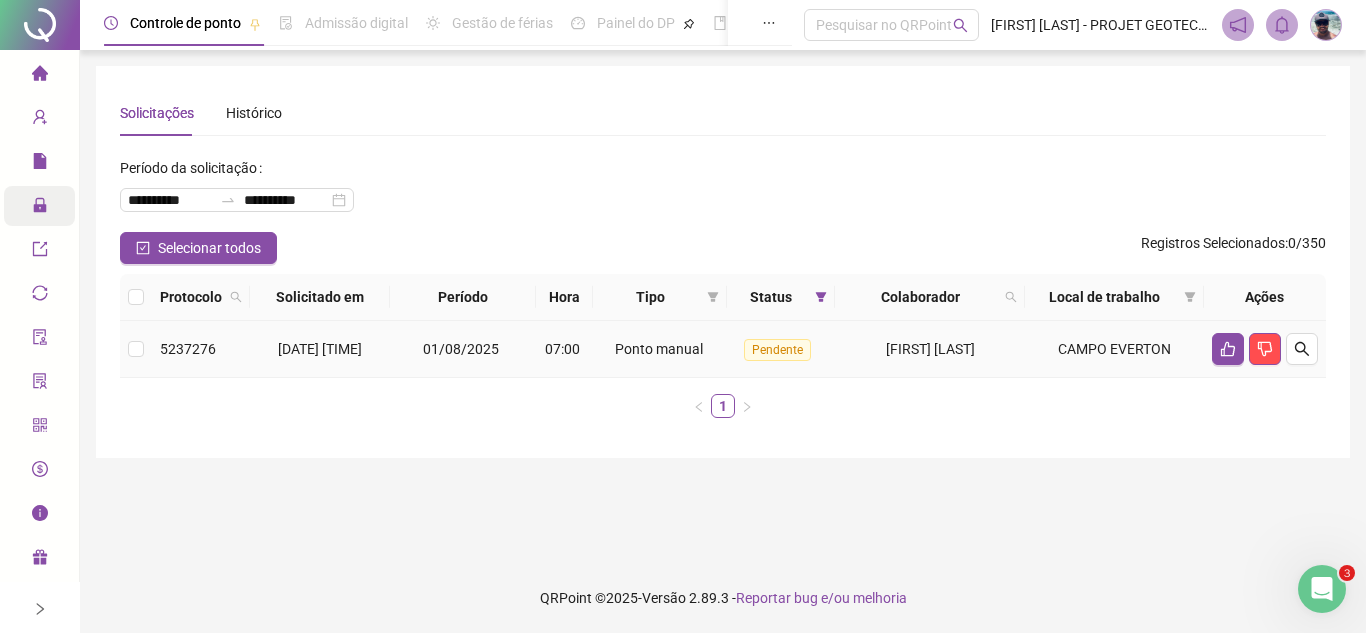 click on "CAMPO EVERTON" at bounding box center [1114, 349] 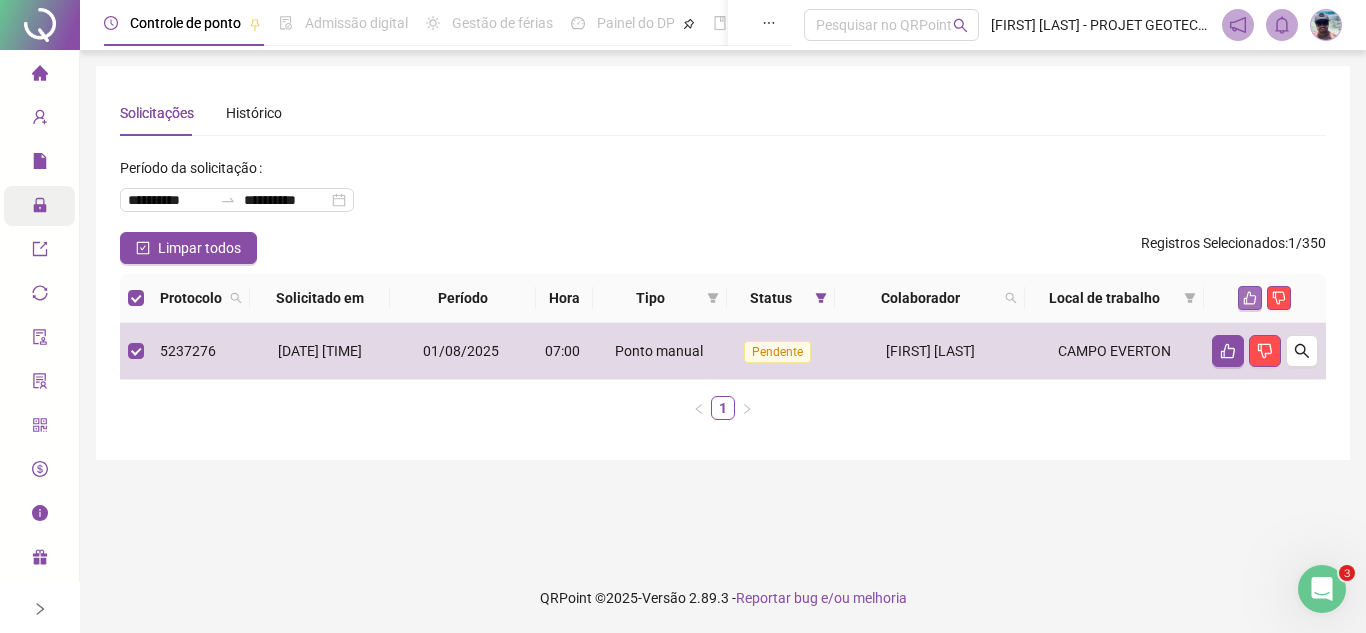 click 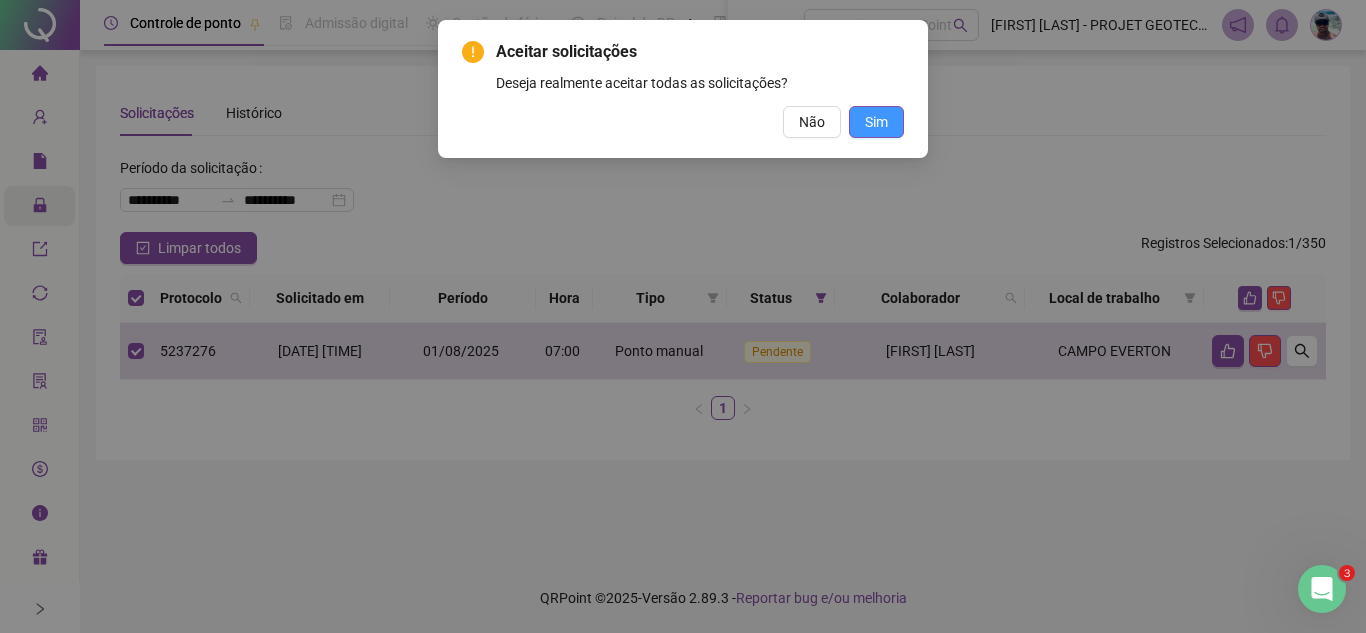 click on "Sim" at bounding box center [876, 122] 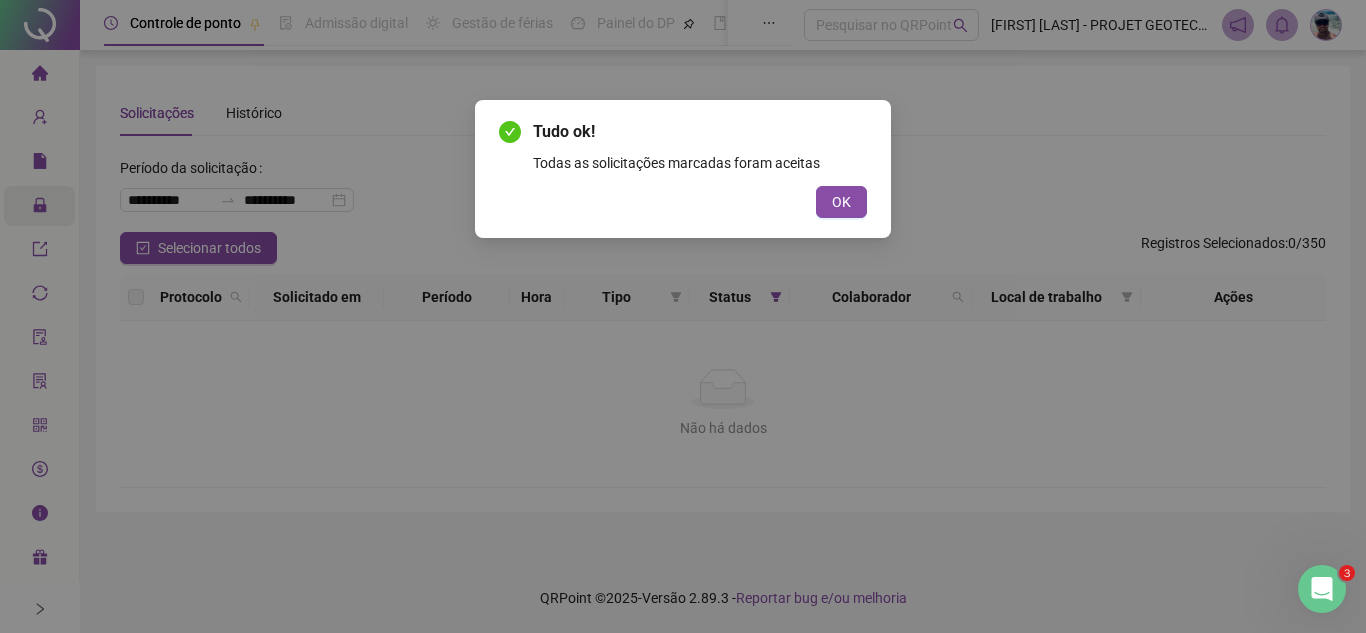 click on "Tudo ok! Todas as solicitações marcadas foram aceitas OK" at bounding box center (683, 169) 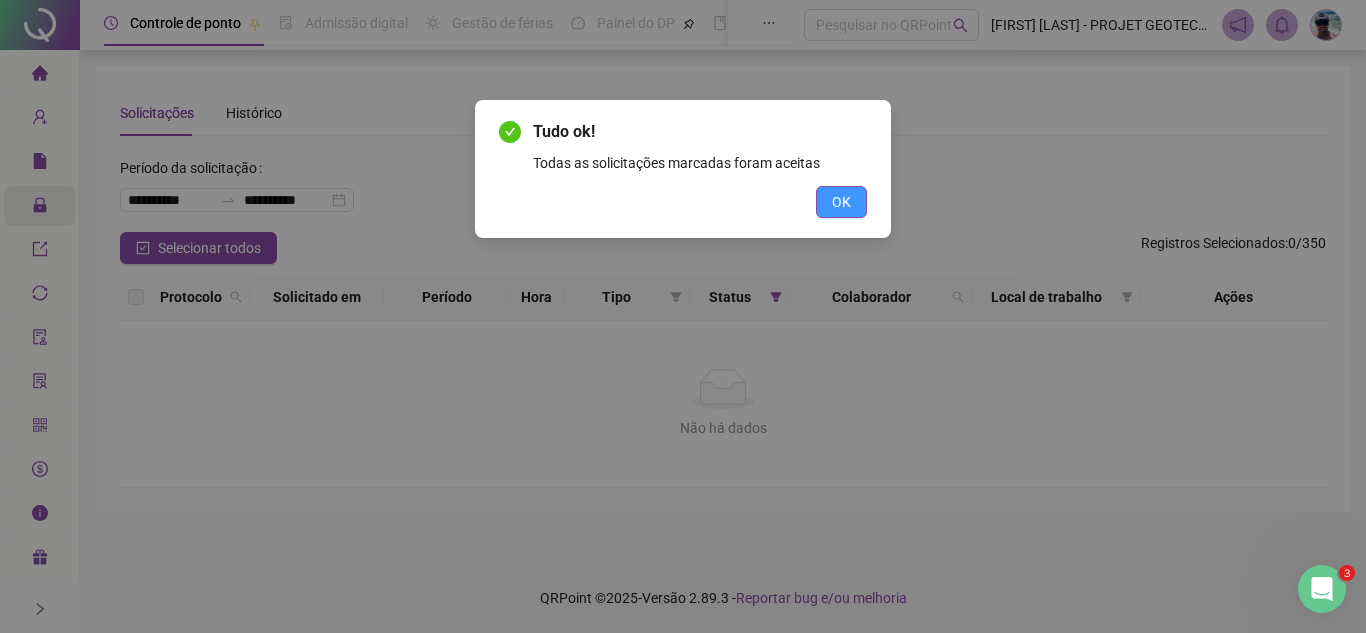 click on "OK" at bounding box center (841, 202) 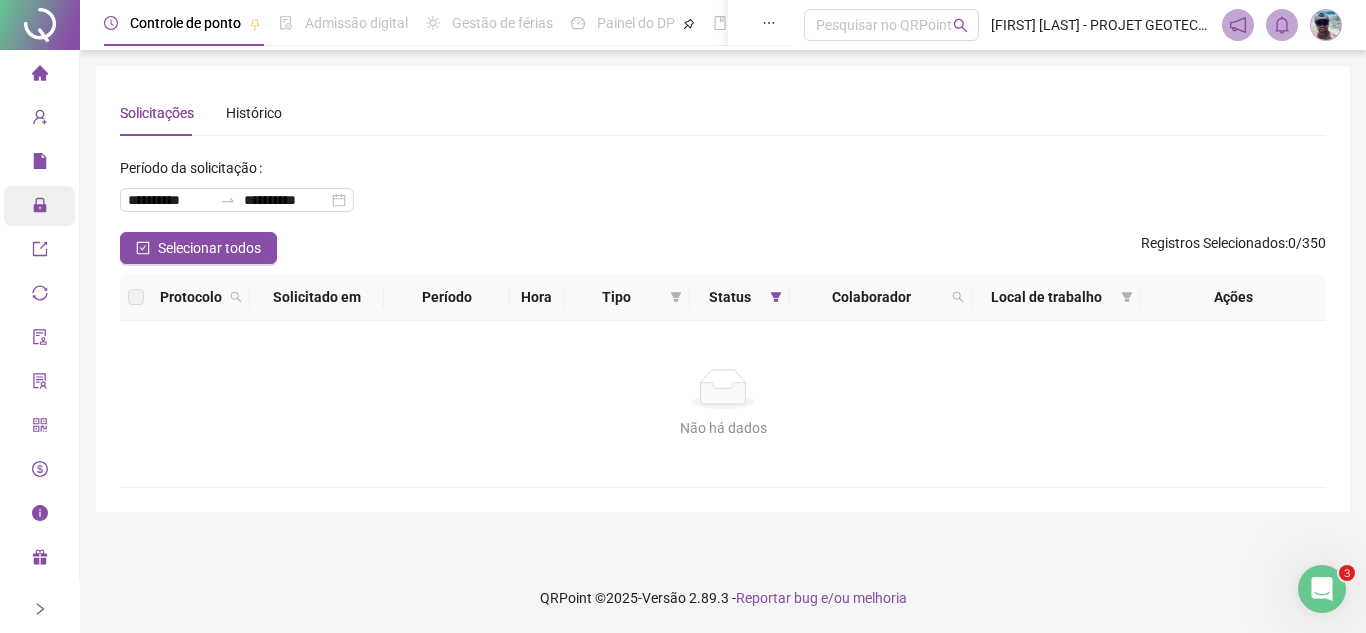 click on "Selecionar todos Registros Selecionados :  0 / 350" at bounding box center (723, 248) 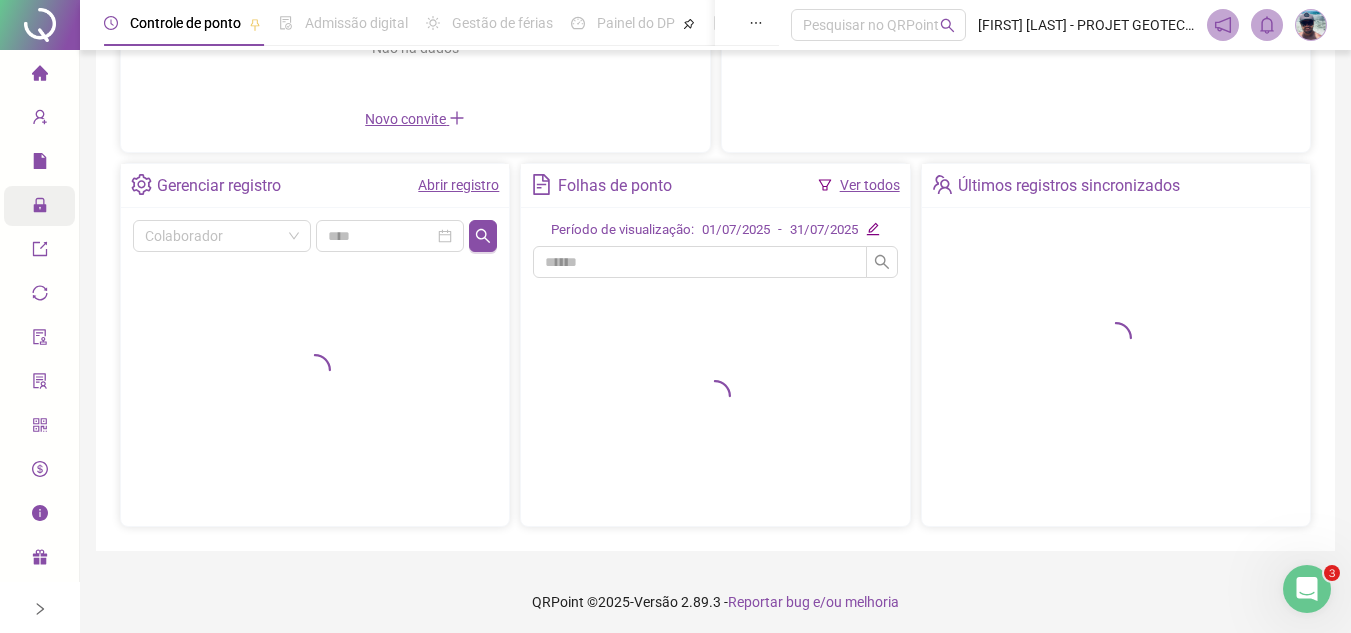 scroll, scrollTop: 329, scrollLeft: 0, axis: vertical 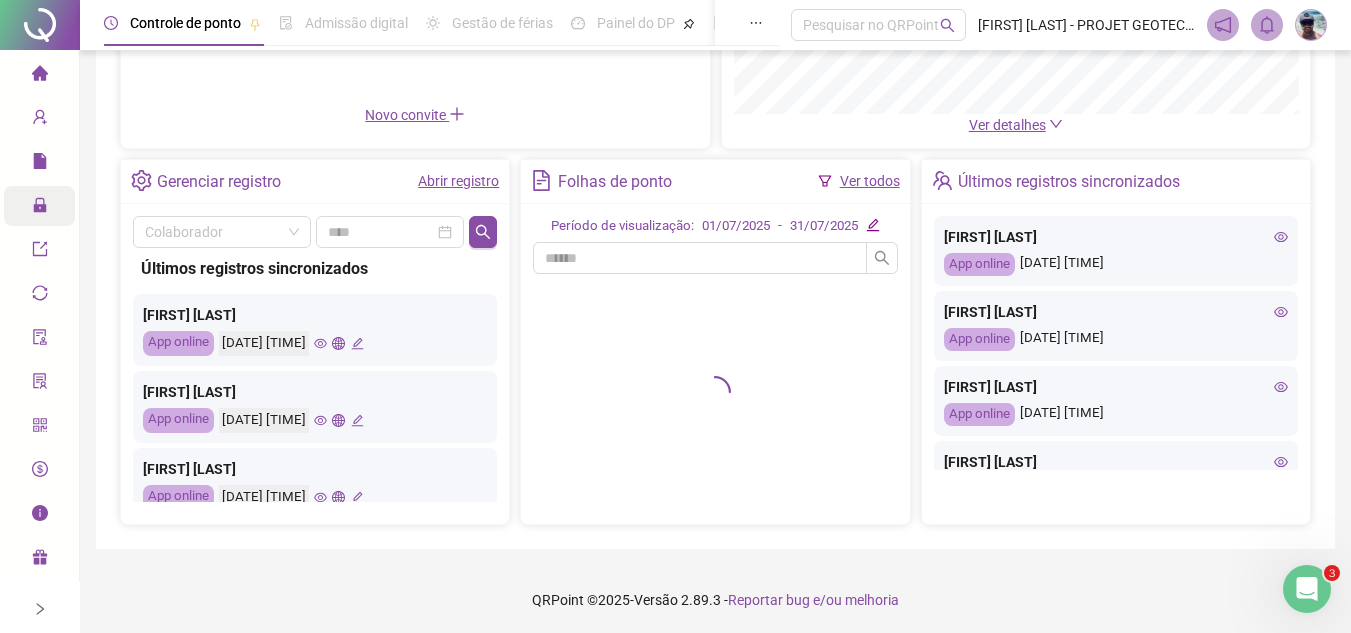 click on "Ver todos" at bounding box center [870, 181] 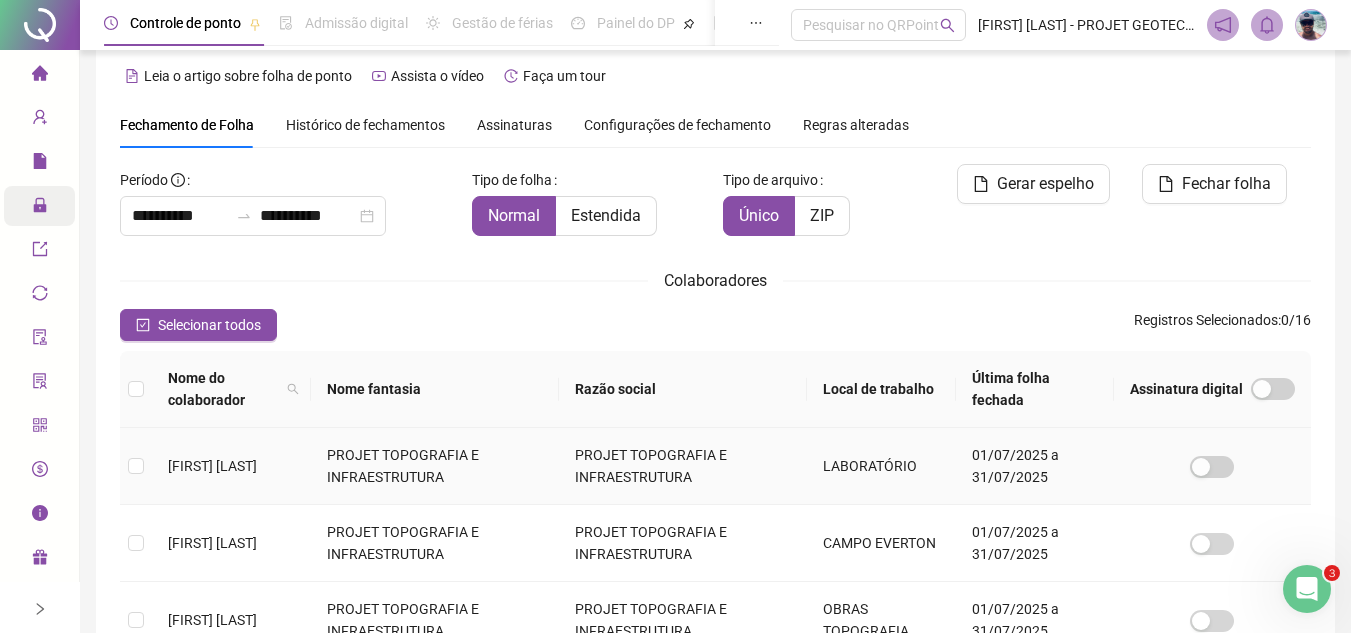 scroll, scrollTop: 0, scrollLeft: 0, axis: both 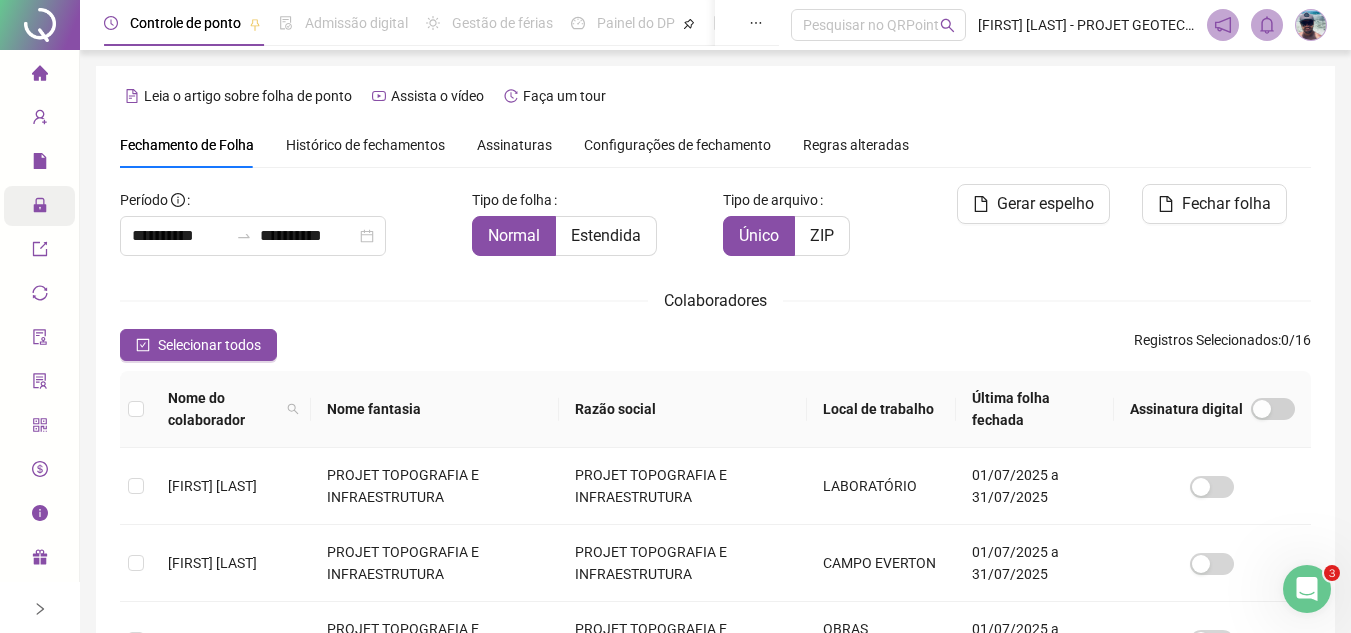 click on "Página inicial" at bounding box center [39, 74] 